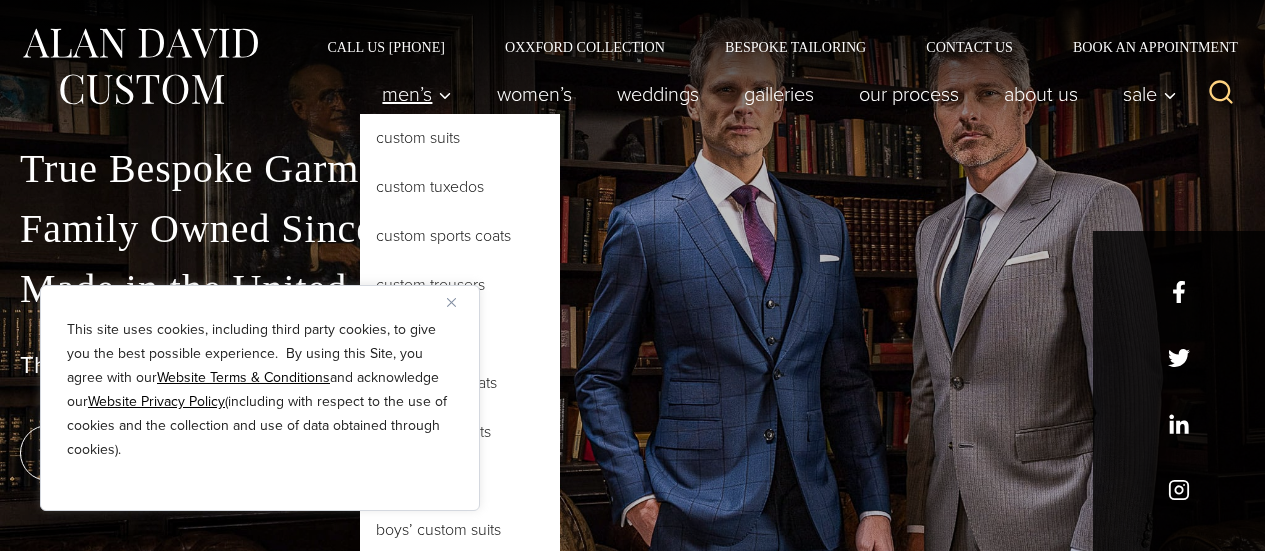 scroll, scrollTop: 0, scrollLeft: 0, axis: both 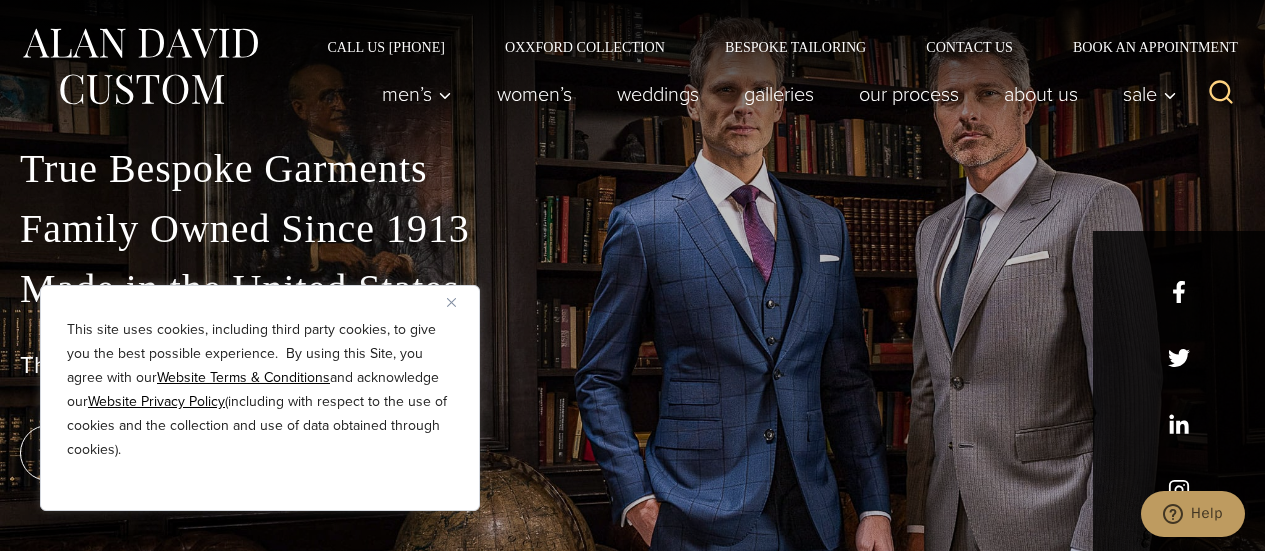 click at bounding box center [451, 302] 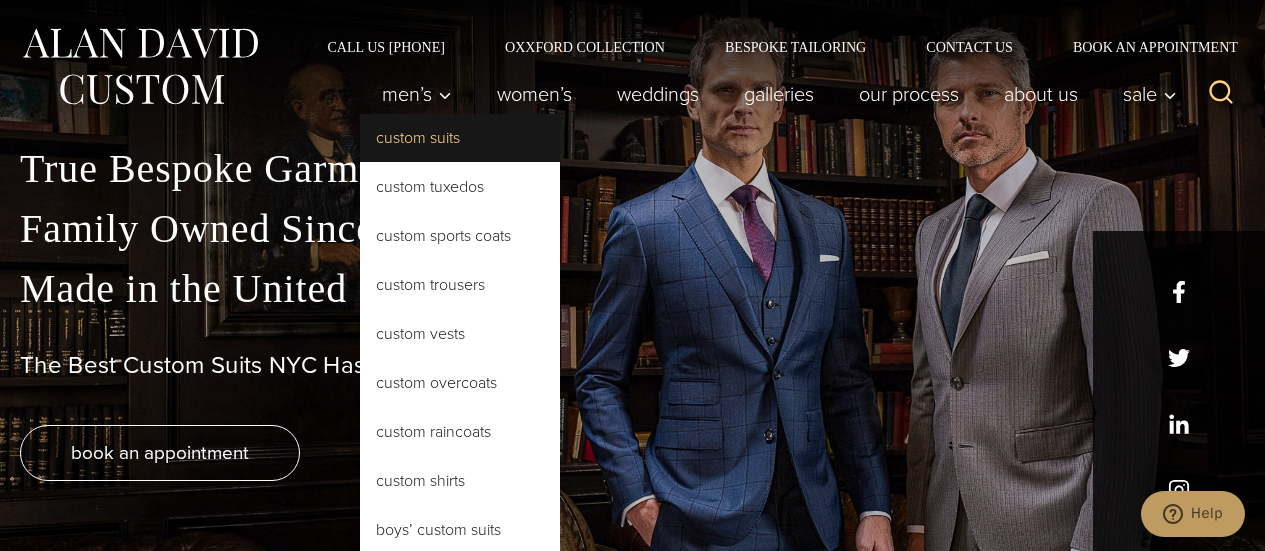 click on "Custom Suits" at bounding box center [460, 138] 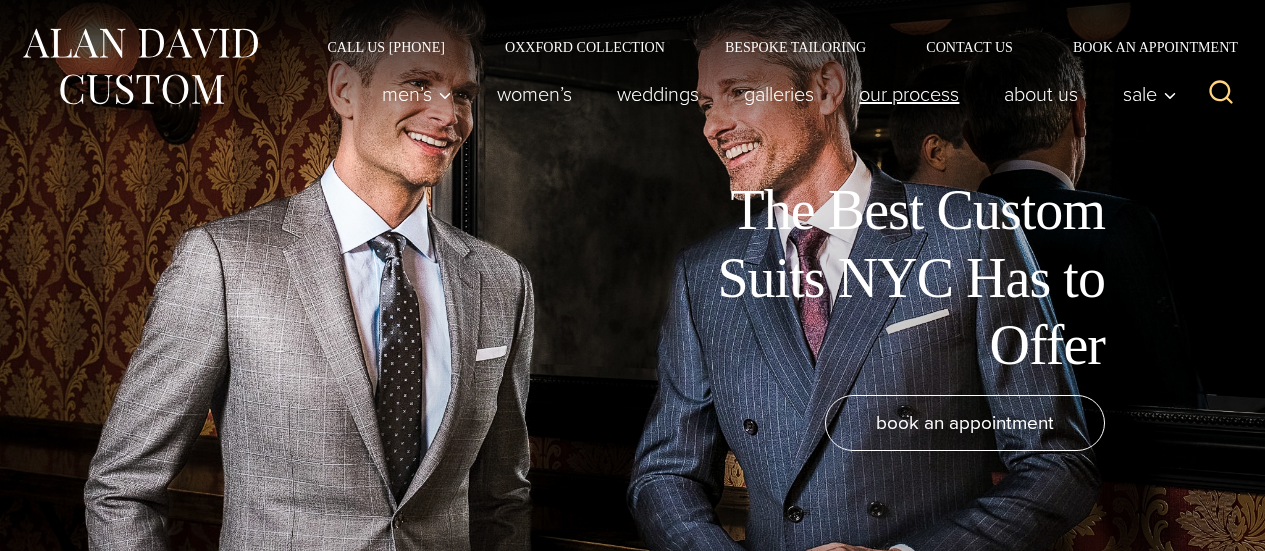 scroll, scrollTop: 0, scrollLeft: 0, axis: both 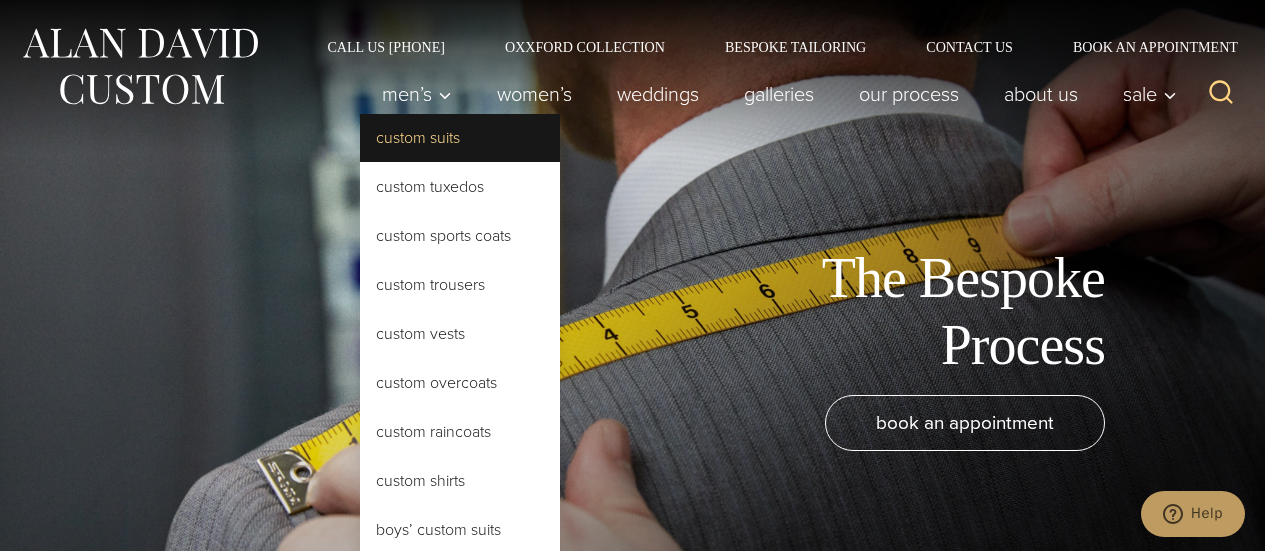click on "Custom Suits" at bounding box center (460, 138) 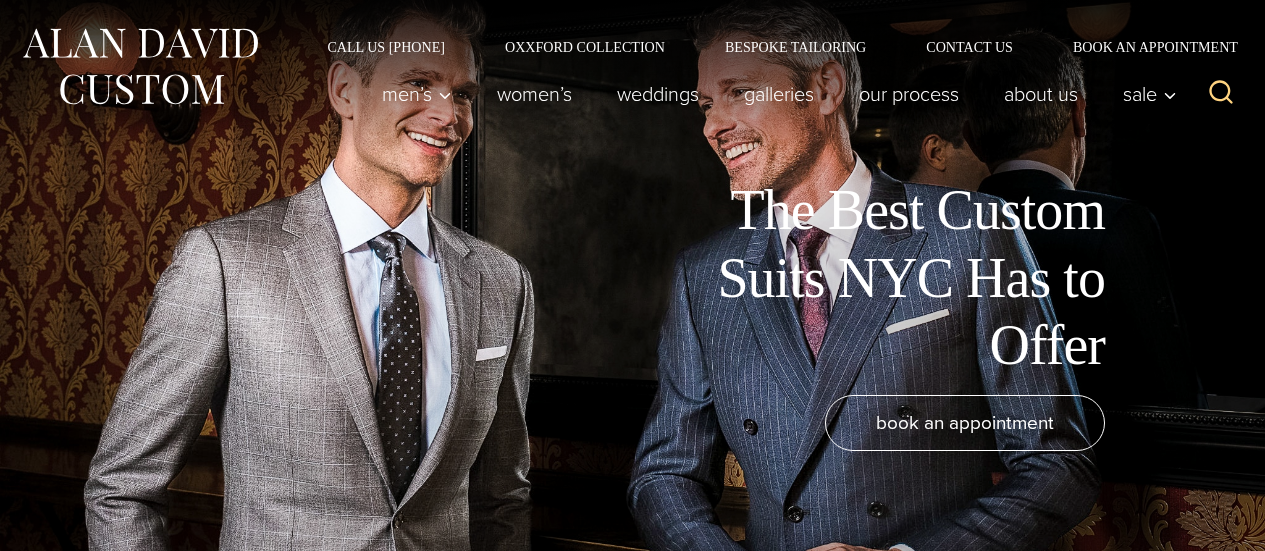 scroll, scrollTop: 0, scrollLeft: 0, axis: both 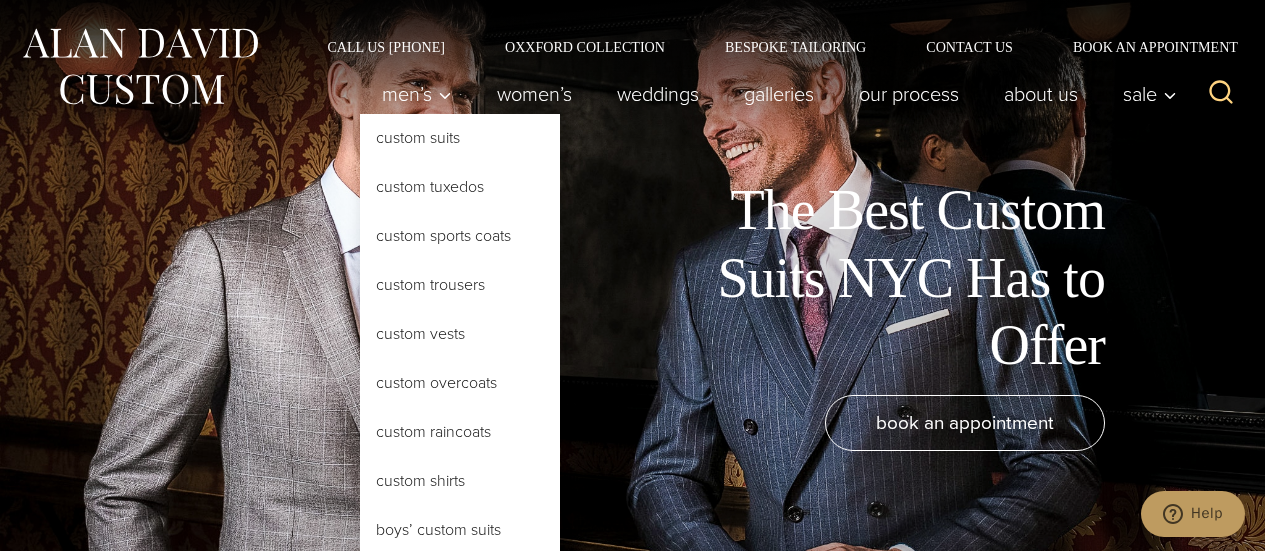 click on "Custom Suits" at bounding box center (460, 138) 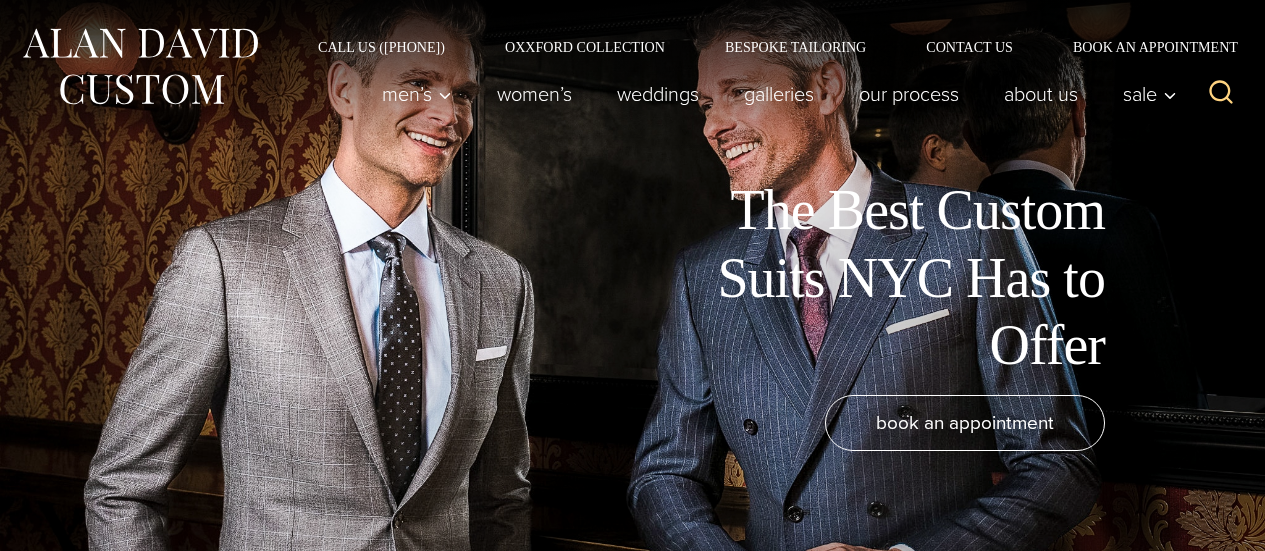 scroll, scrollTop: 0, scrollLeft: 0, axis: both 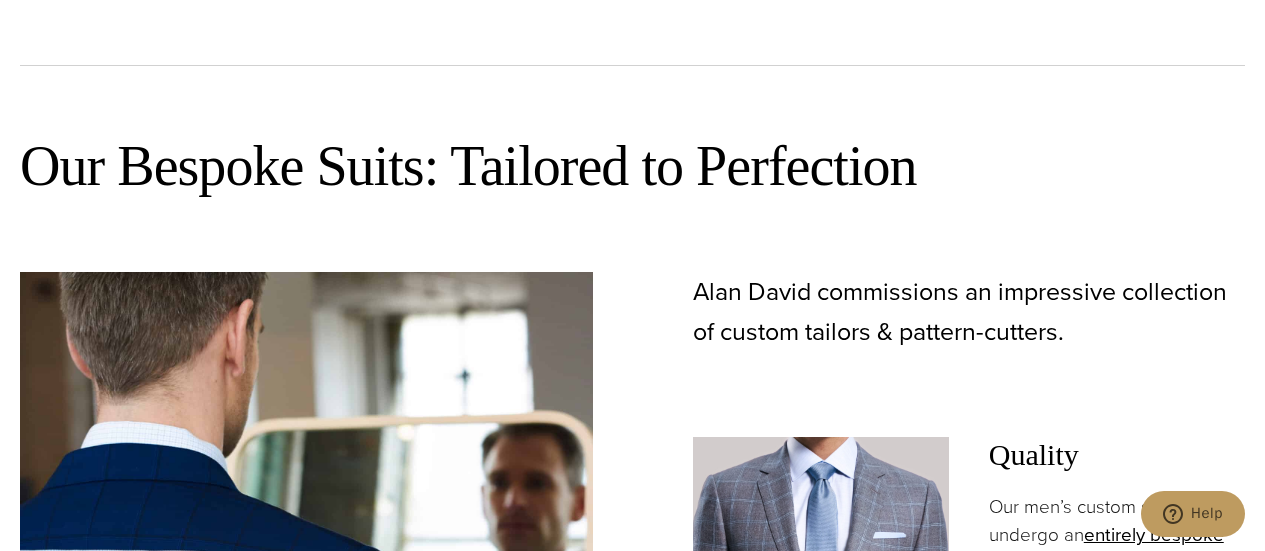 click on "Our Bespoke Suits: Tailored to Perfection
It’s All About the Fit
If there is one piece of information you take from us, let it be our relentless dedication to the perfect fitting custom suit. Allow the highest skilled tailors & patternmakers to craft your bespoke garment with astonishing precision. 100+ years of experience allows us to bring you the finest quality custom suits New York has to offer.
Alan David commissions an impressive collection of custom tailors & pattern-cutters.
Quality
Our men’s custom suits undergo an  entirely bespoke process . Each garment is constructed by expert tailors and master craftsmen, ensuring the highest level of workmanship.
Pricing
Despite our strict adherence to quality our pricing remains affordable. Men’s custom suit prices start at $1,295.  First time buyers  take an additional $100 off.
Turnaround
book an appointment
virtual consultation" at bounding box center [632, 746] 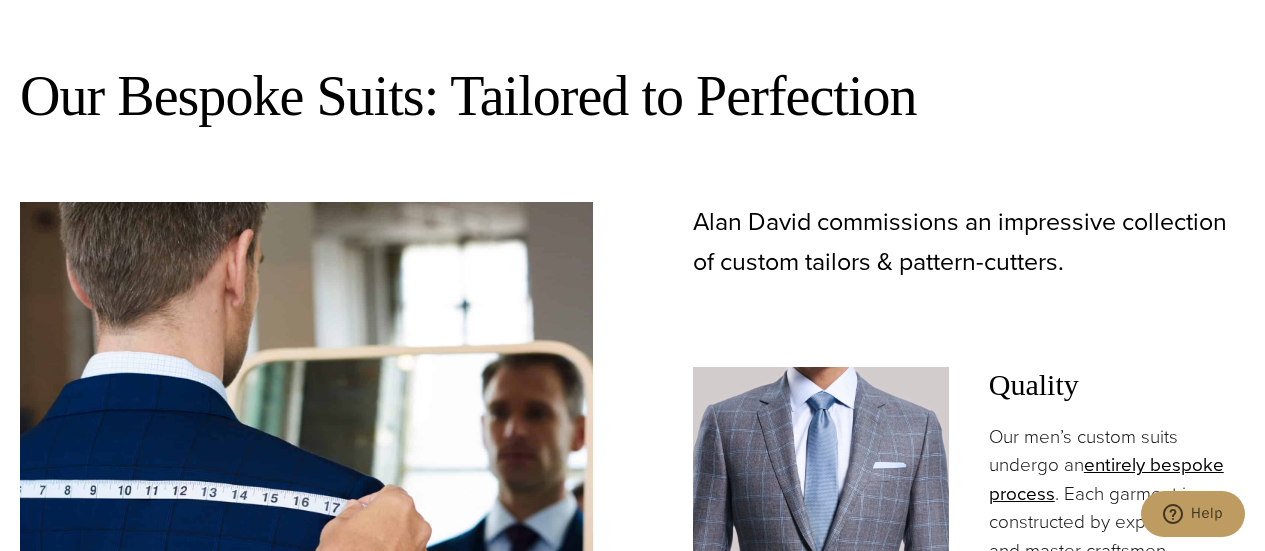 scroll, scrollTop: 869, scrollLeft: 0, axis: vertical 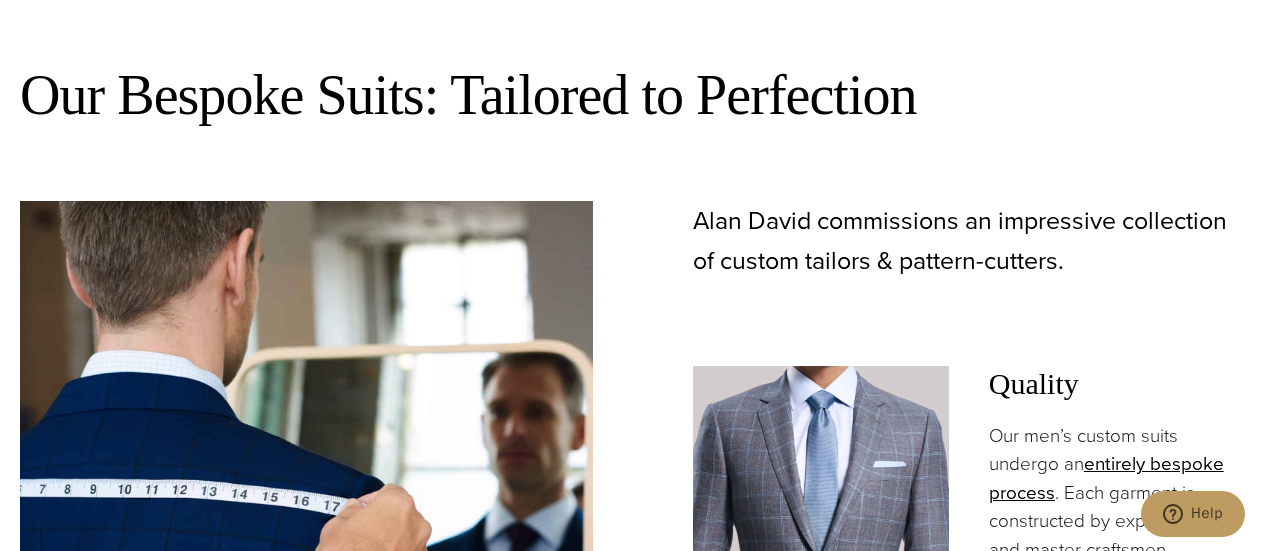 click on "Alan David commissions an impressive collection of custom tailors & pattern-cutters." at bounding box center [969, 241] 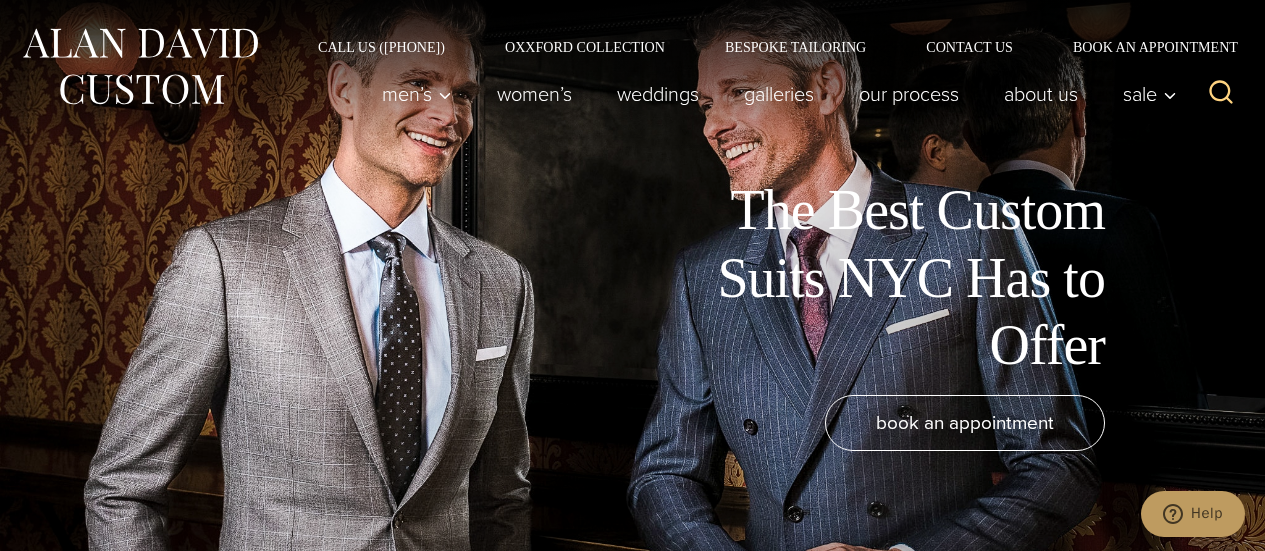scroll, scrollTop: 2, scrollLeft: 0, axis: vertical 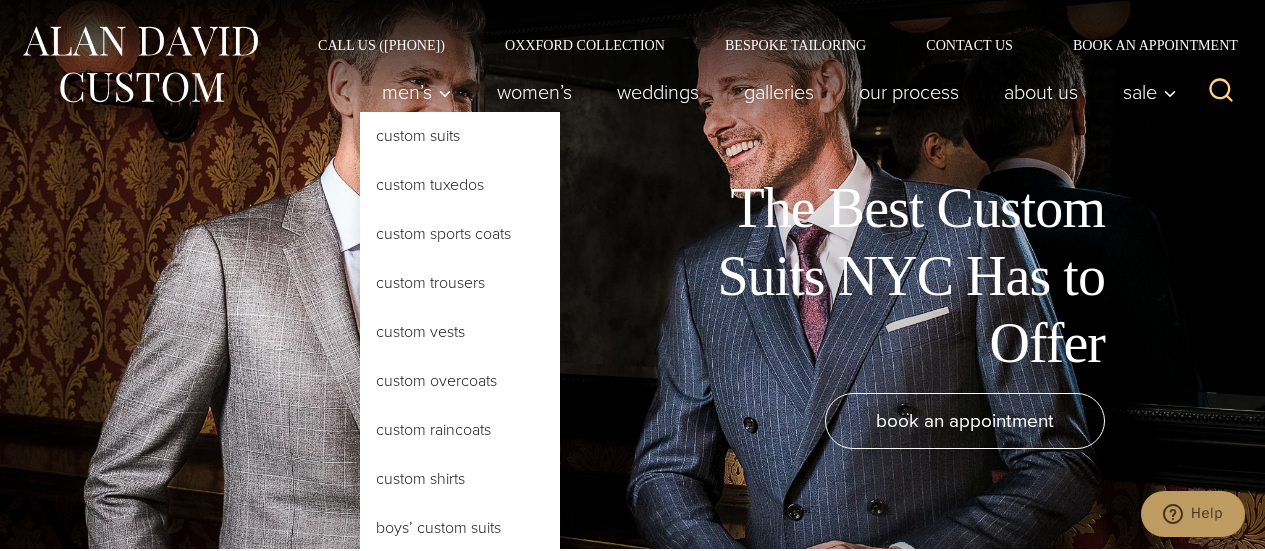 click on "Custom Suits" at bounding box center (460, 136) 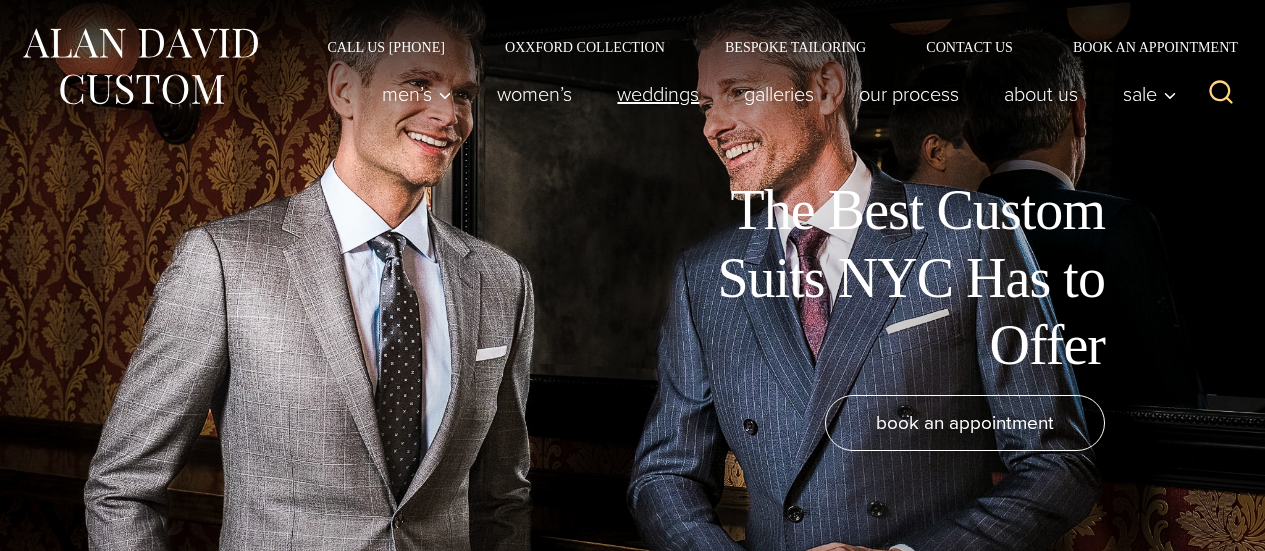 scroll, scrollTop: 0, scrollLeft: 0, axis: both 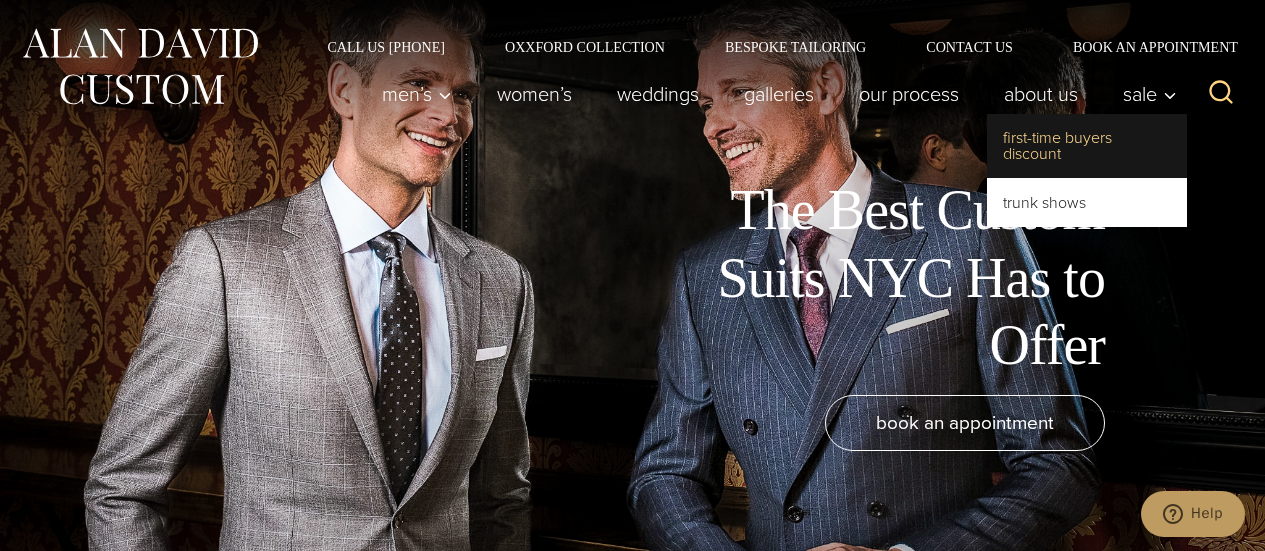 click on "First-Time Buyers Discount" at bounding box center [1087, 146] 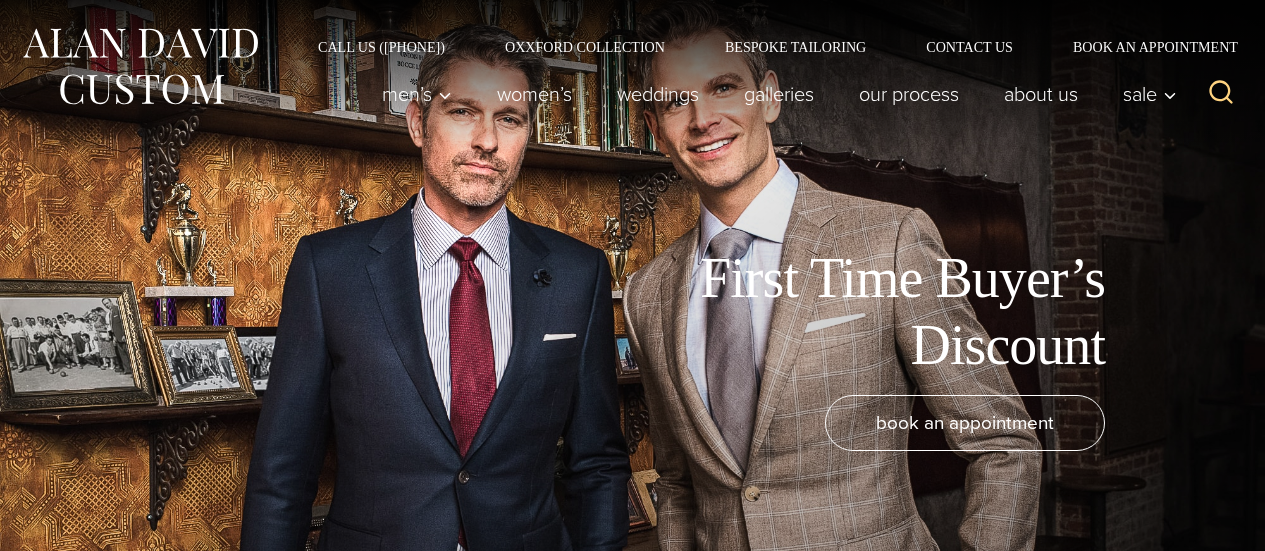 scroll, scrollTop: 0, scrollLeft: 0, axis: both 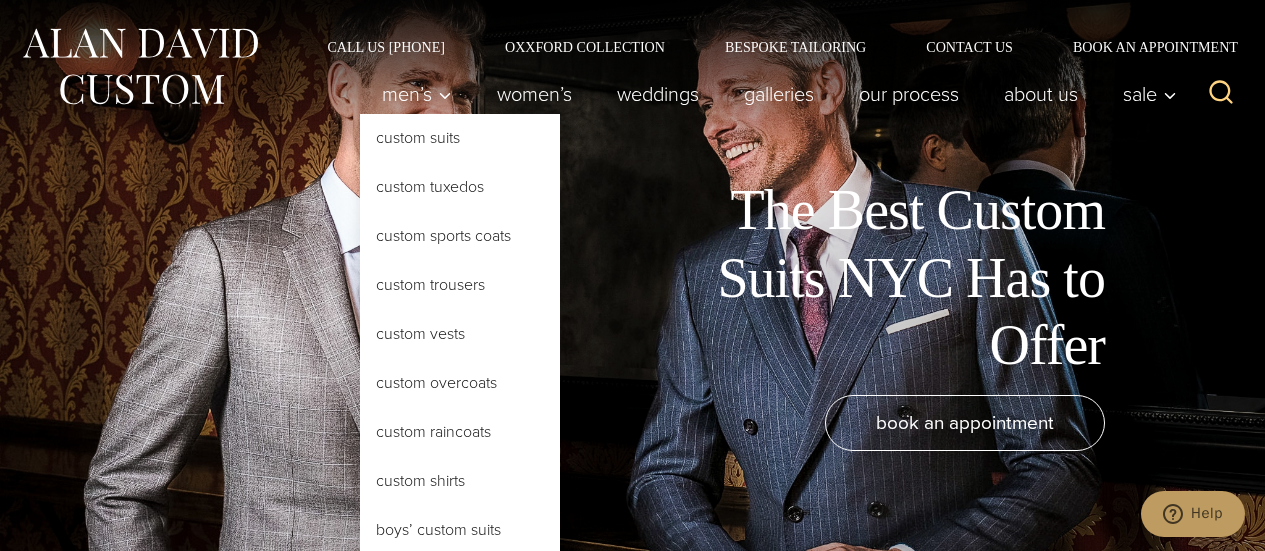 click on "Custom Suits" at bounding box center [460, 138] 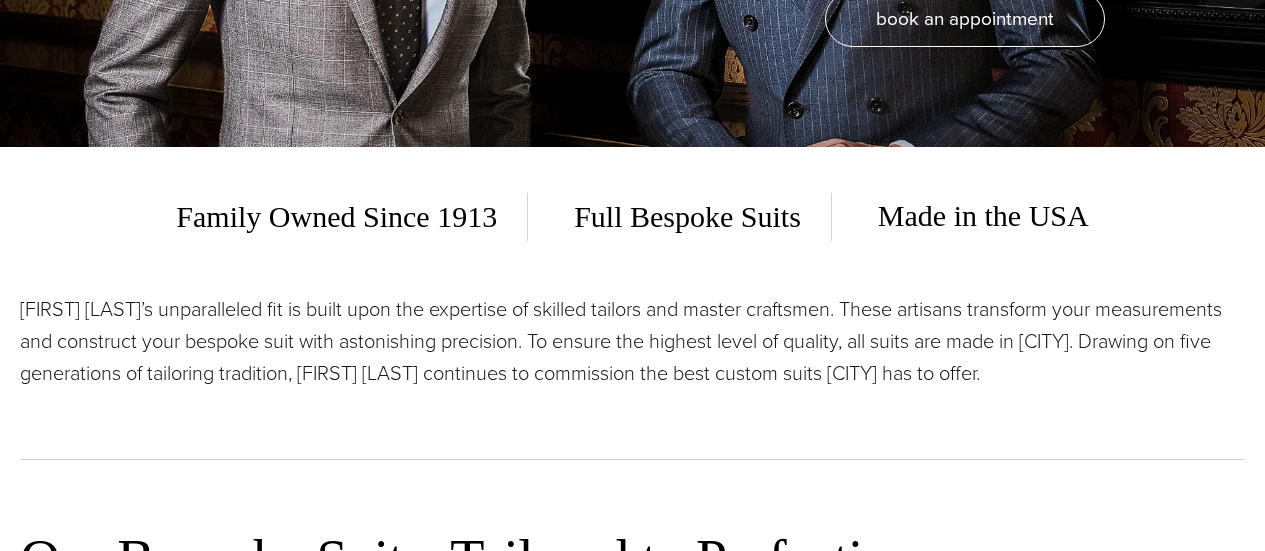 scroll, scrollTop: 905, scrollLeft: 0, axis: vertical 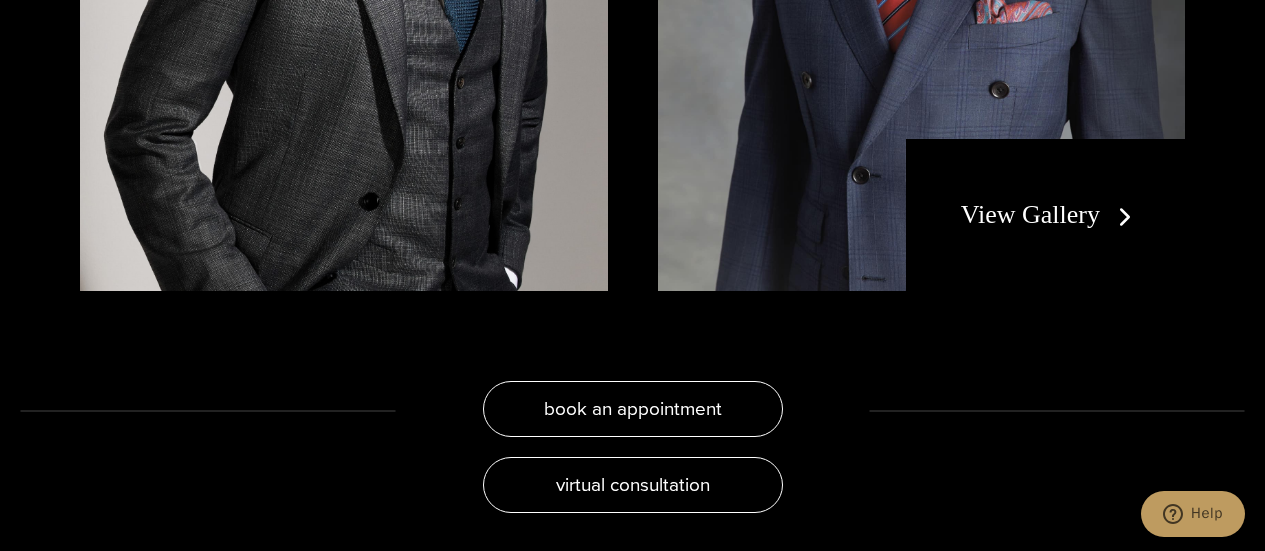 click on "View Gallery" at bounding box center [1050, 214] 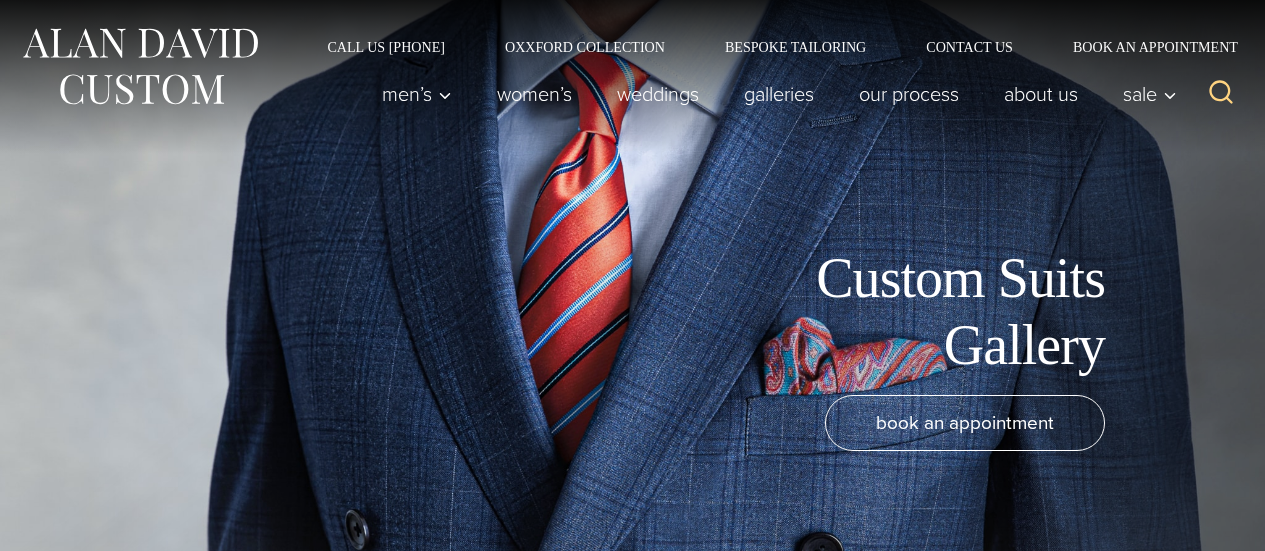 scroll, scrollTop: 0, scrollLeft: 0, axis: both 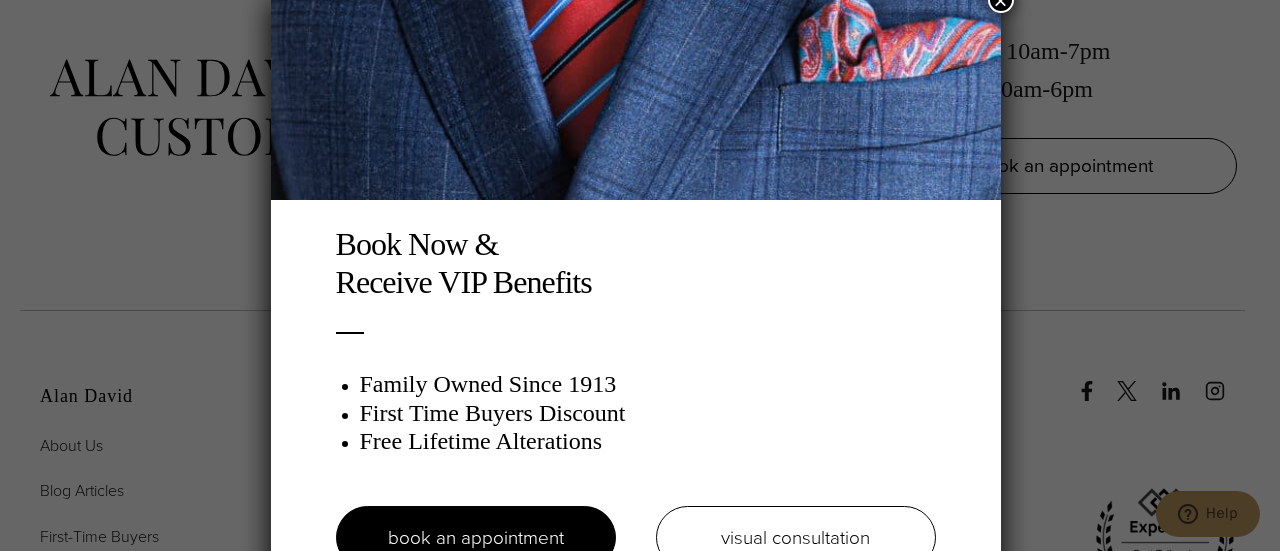 click at bounding box center [636, 100] 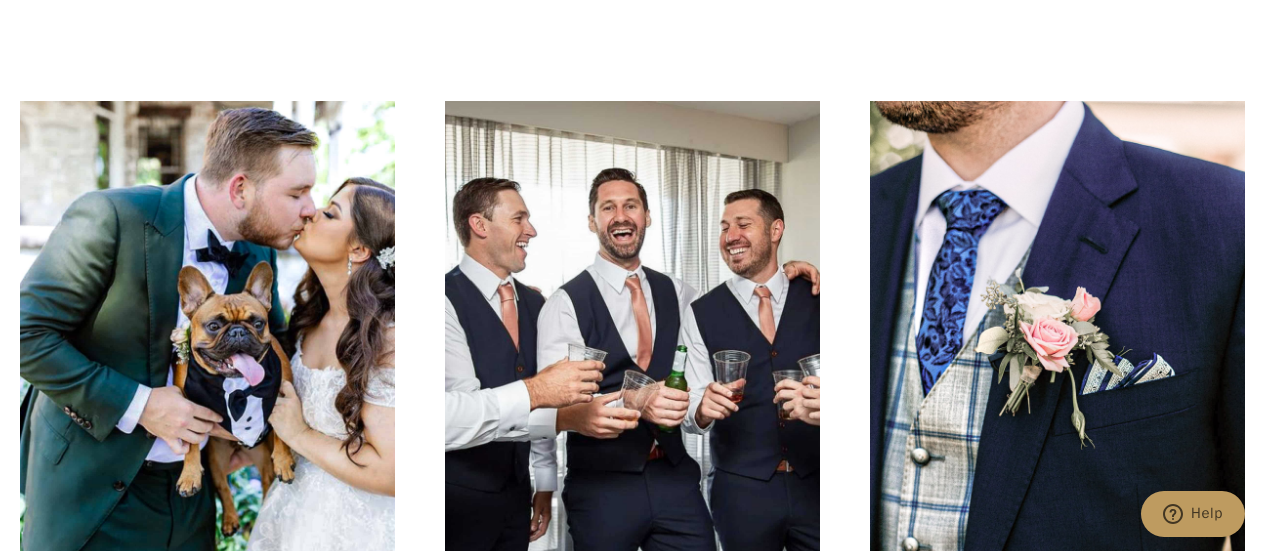 scroll, scrollTop: 7854, scrollLeft: 0, axis: vertical 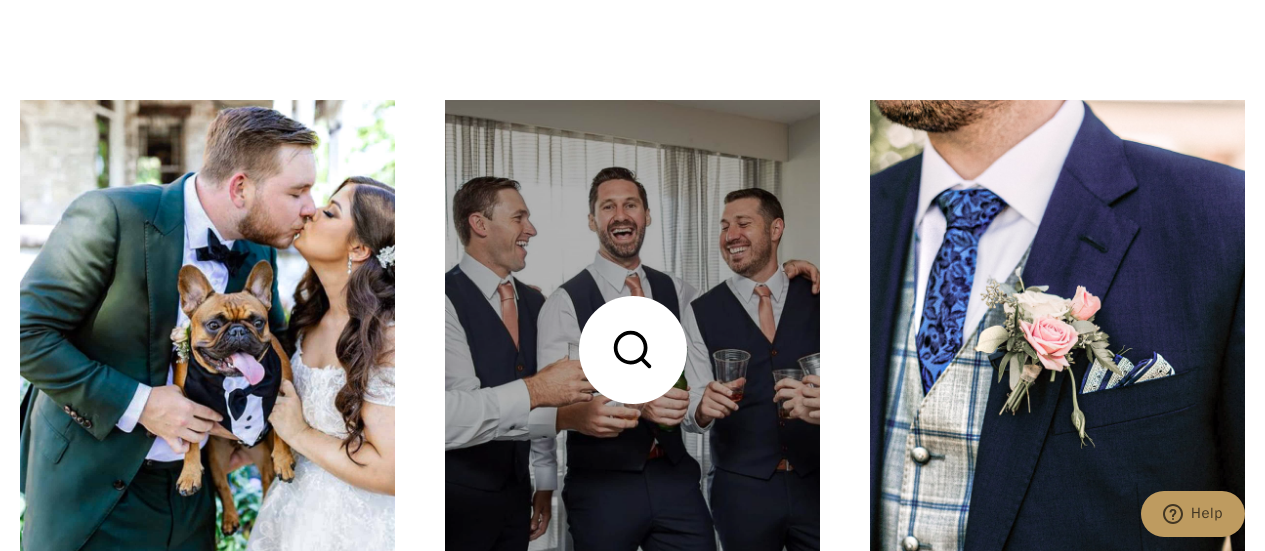 click at bounding box center (632, 350) 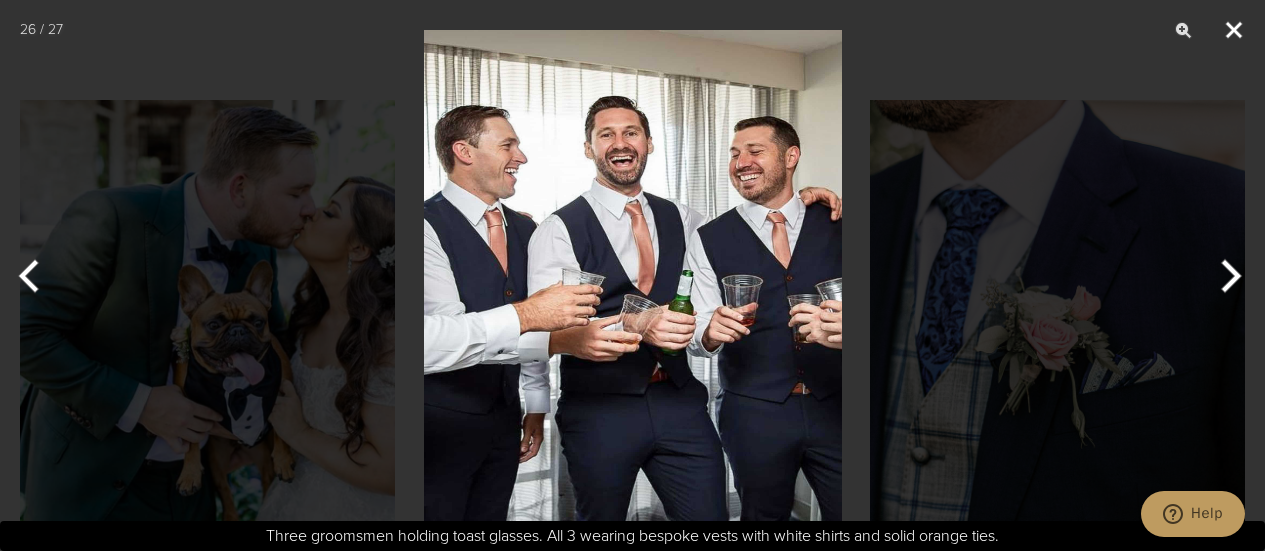 click at bounding box center (1234, 30) 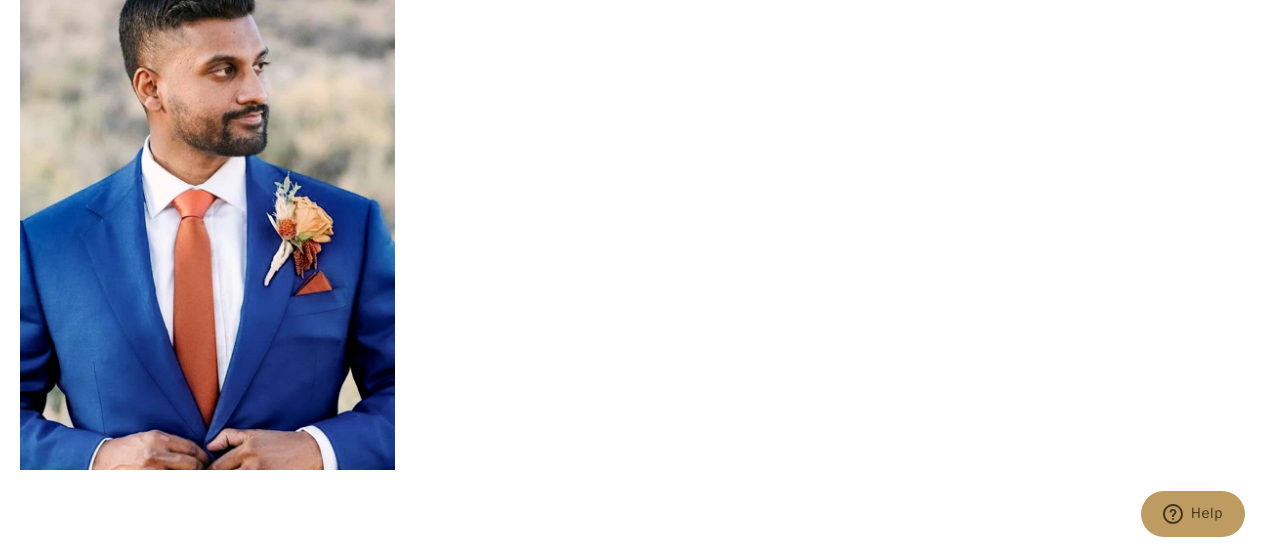 scroll, scrollTop: 3280, scrollLeft: 0, axis: vertical 